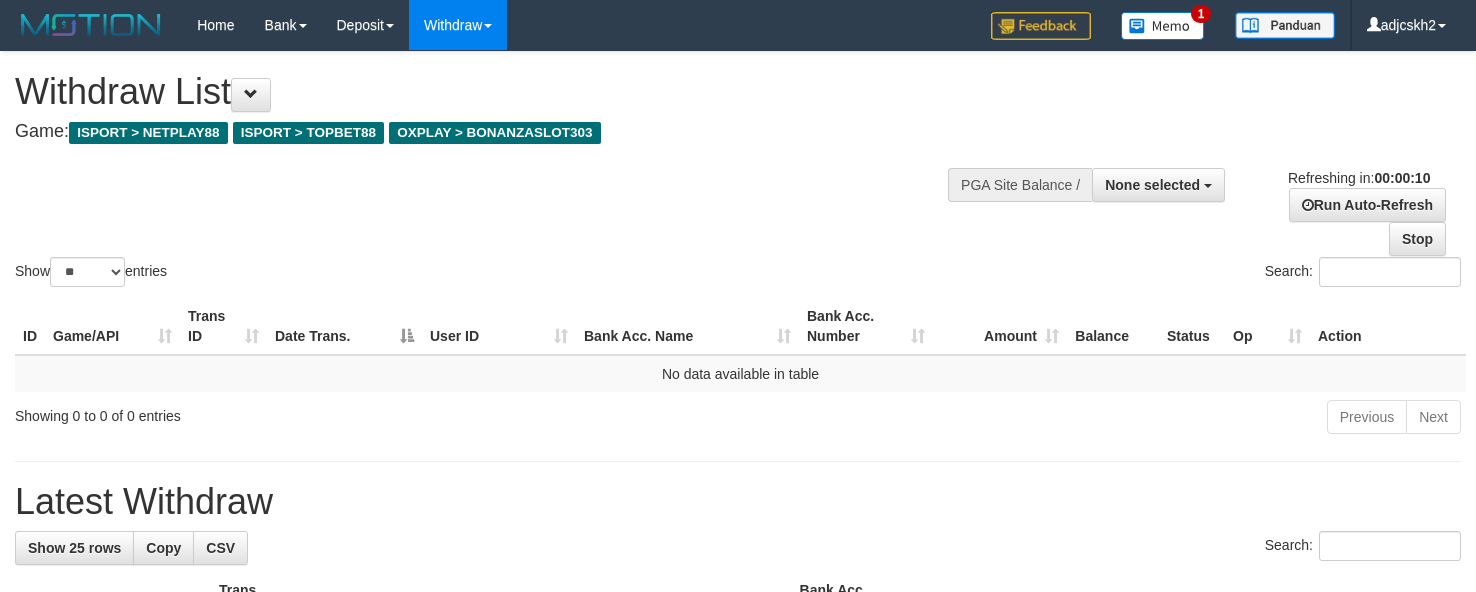 scroll, scrollTop: 0, scrollLeft: 0, axis: both 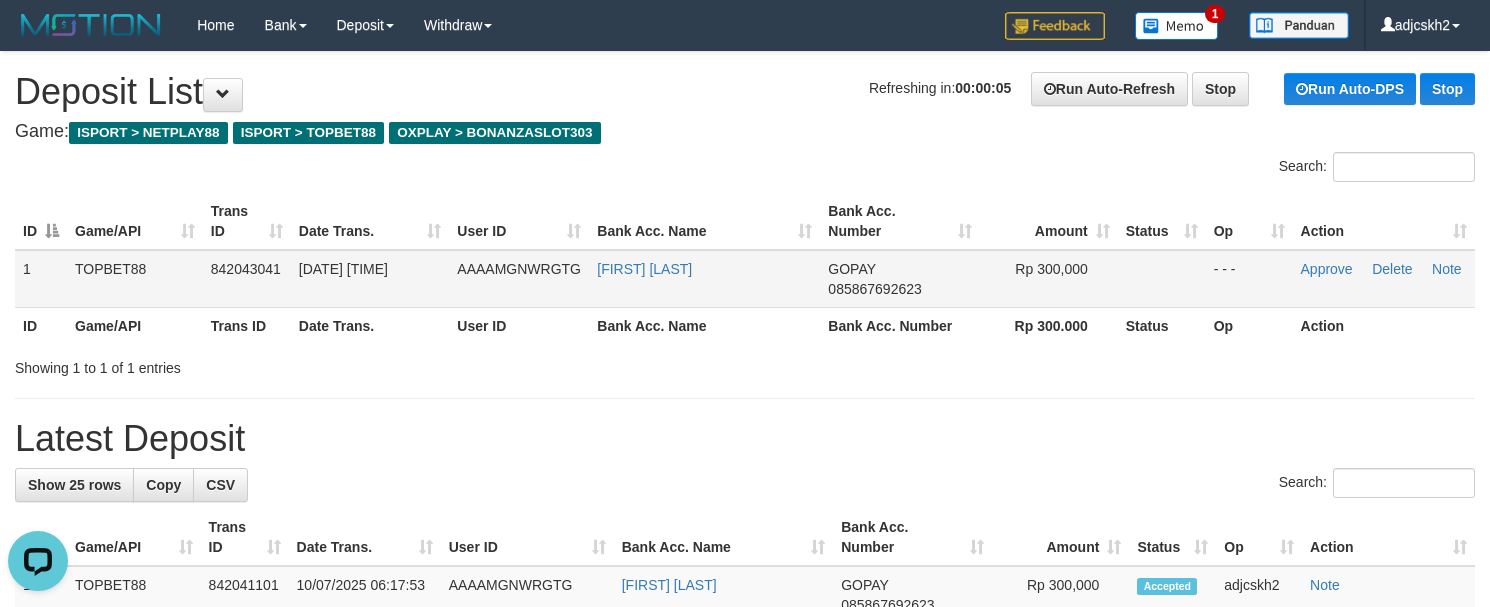 click on "Rp 300,000" at bounding box center (1049, 279) 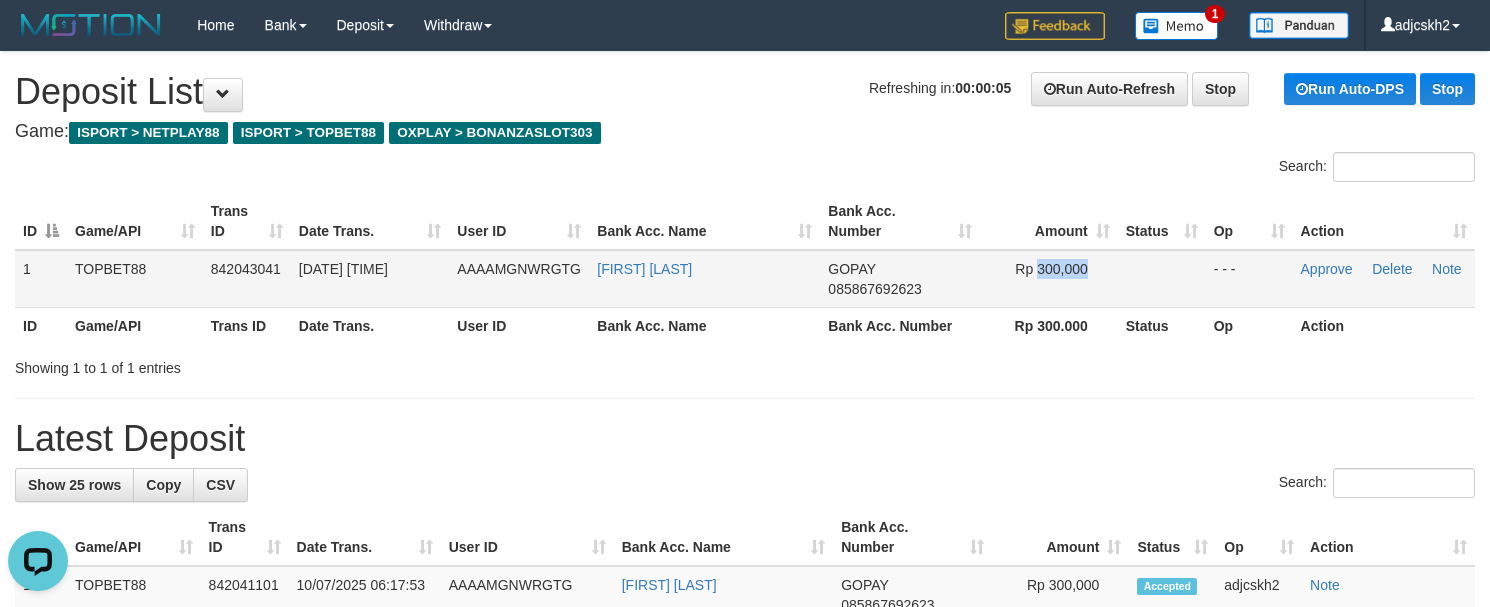 click on "Rp 300,000" at bounding box center (1049, 279) 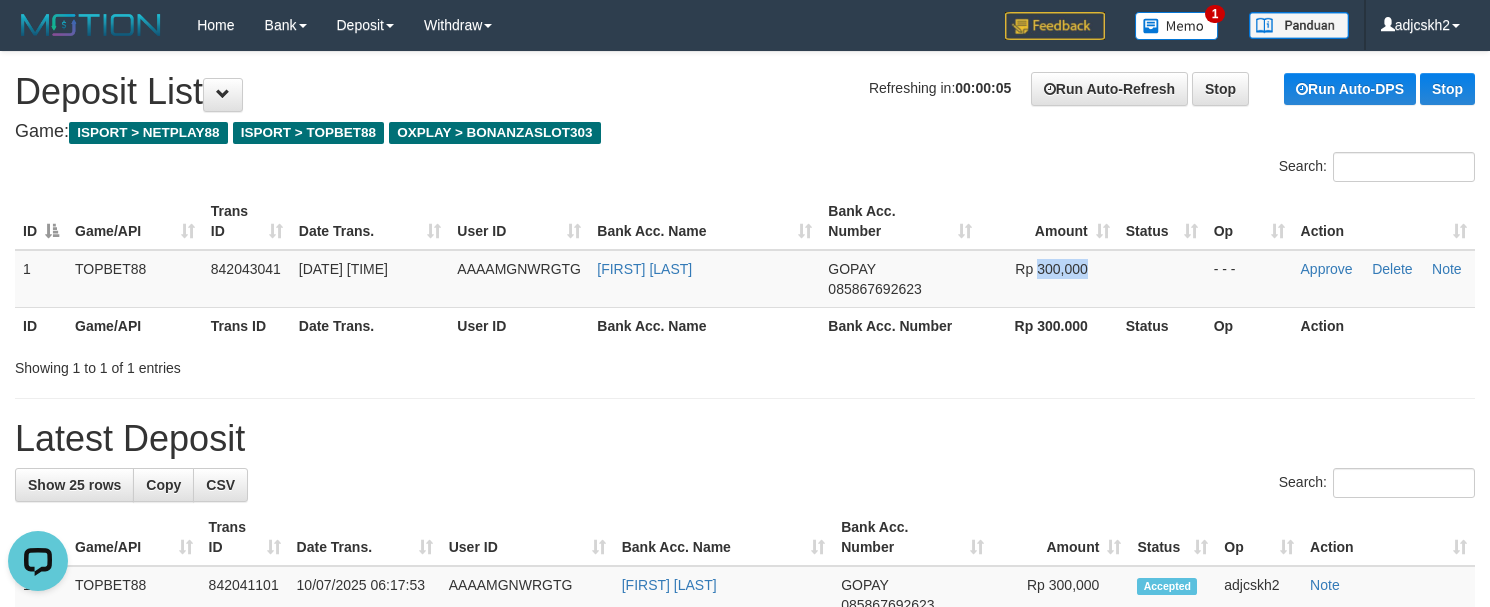 copy on "300,000" 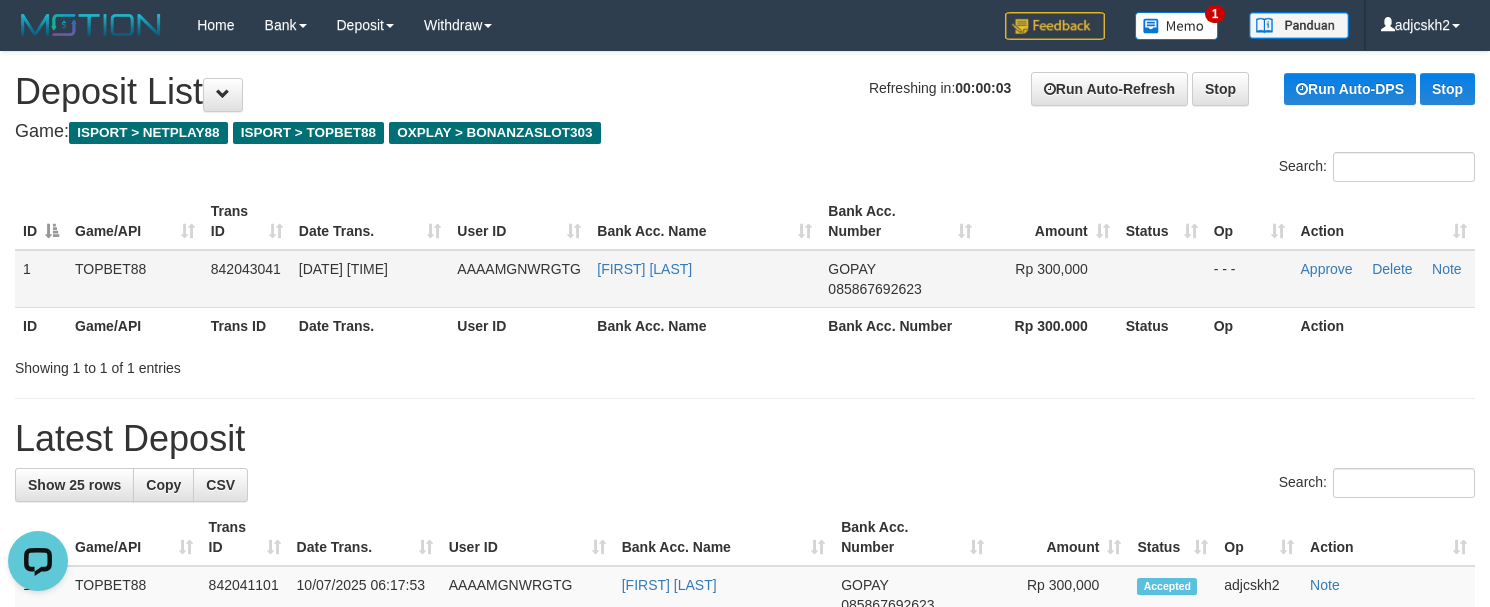 click on "[FIRST] [LAST]" at bounding box center (704, 279) 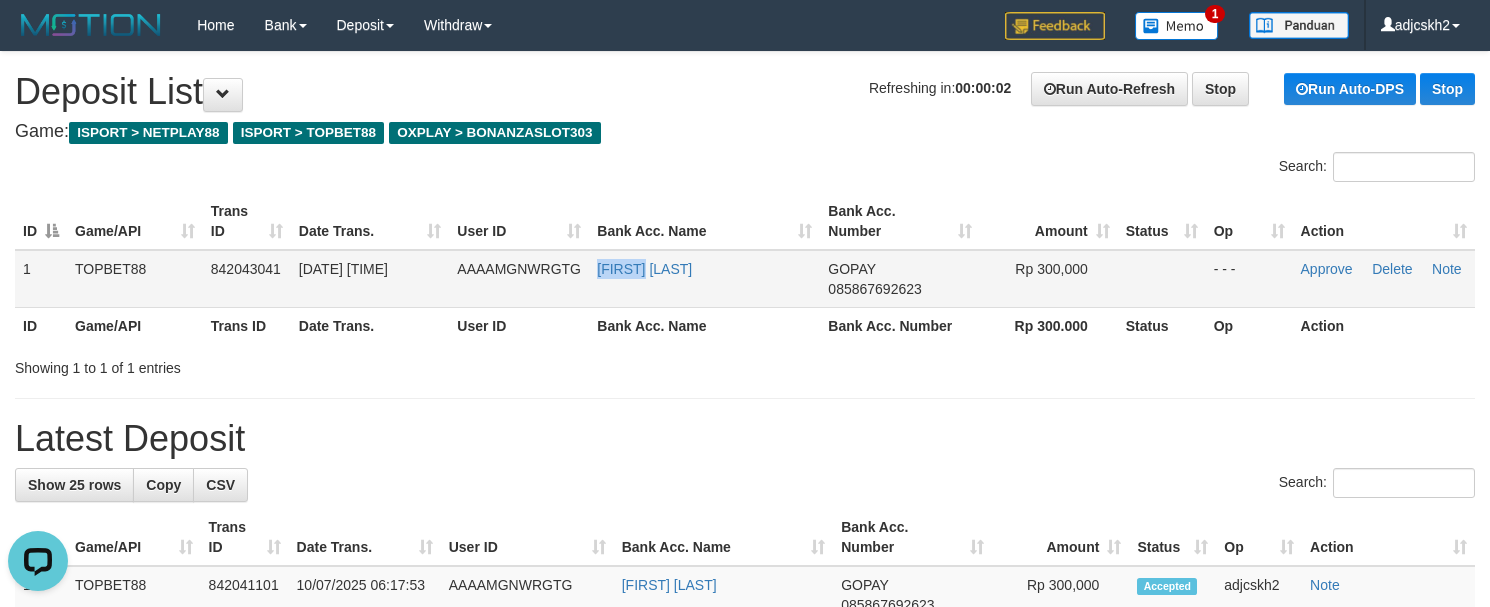 click on "NANANG PRIHANTORO" at bounding box center (704, 279) 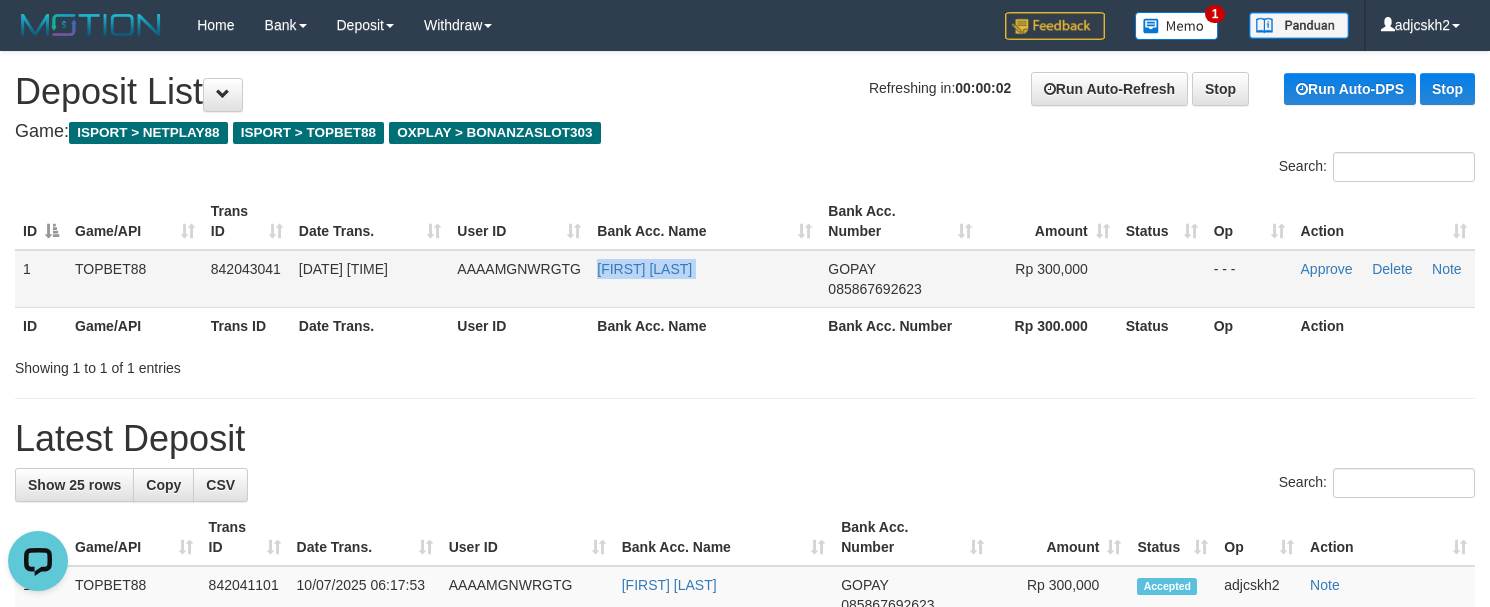 click on "NANANG PRIHANTORO" at bounding box center (704, 279) 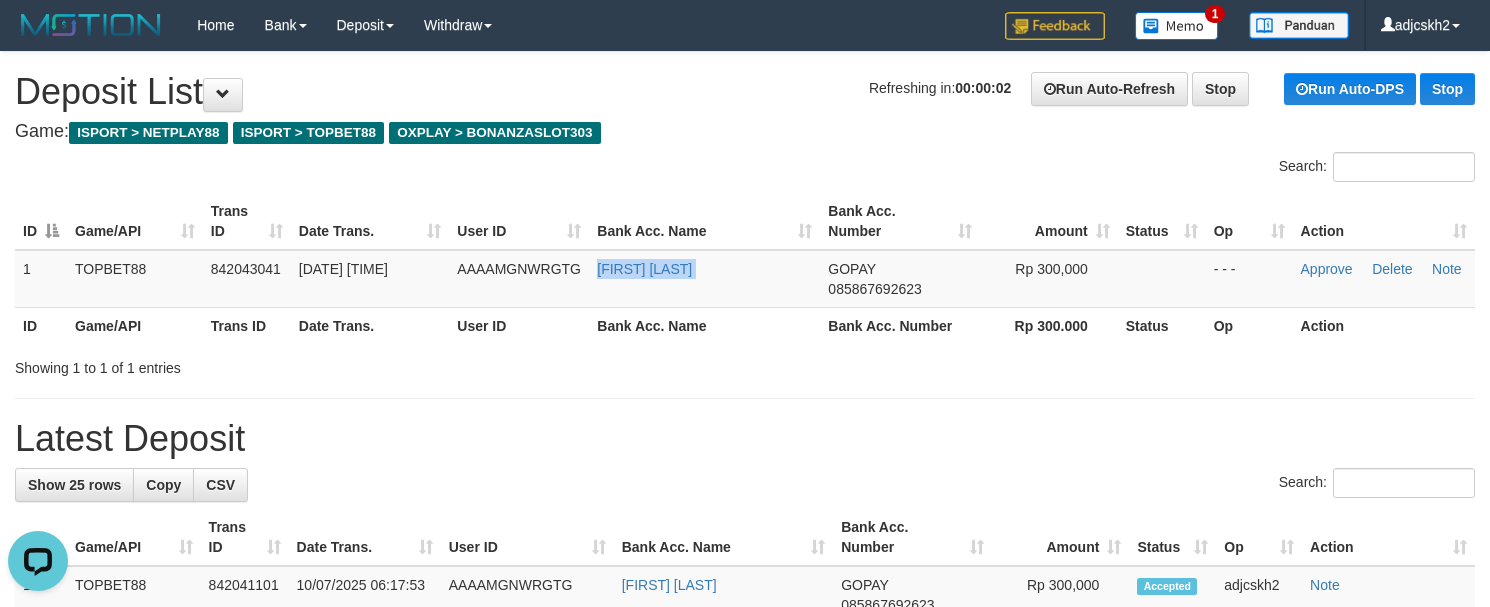 copy on "NANANG PRIHANTORO" 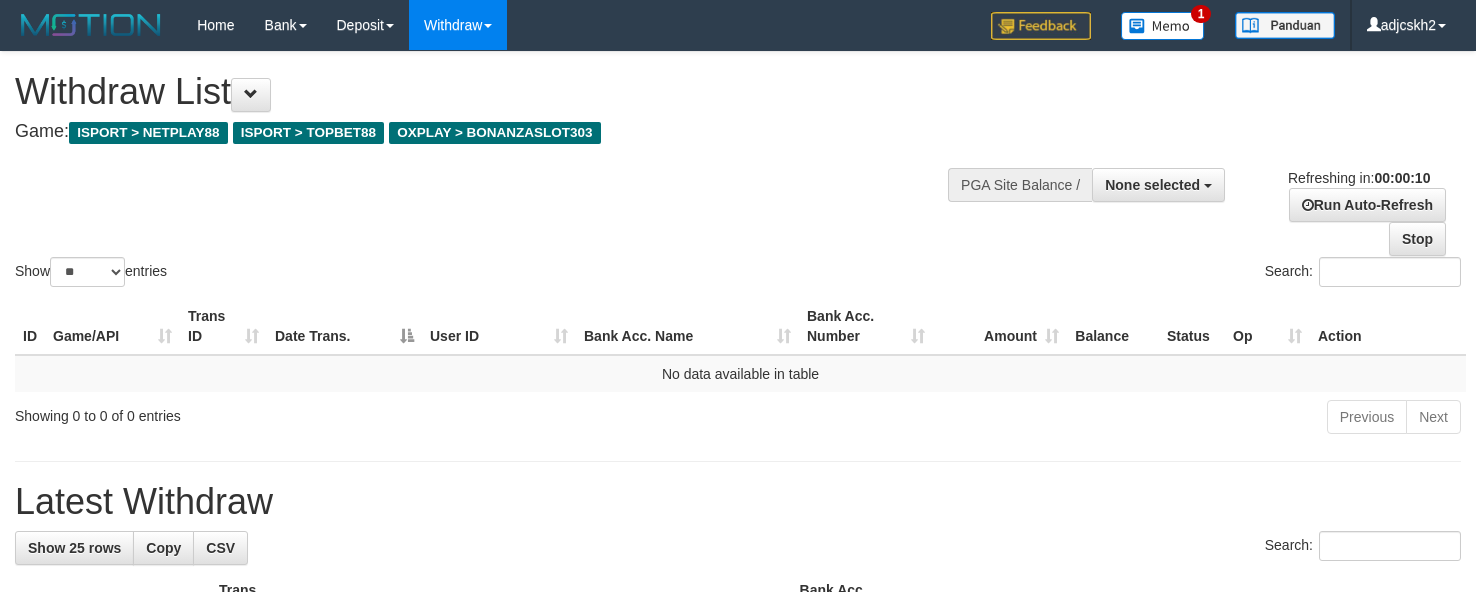 scroll, scrollTop: 0, scrollLeft: 0, axis: both 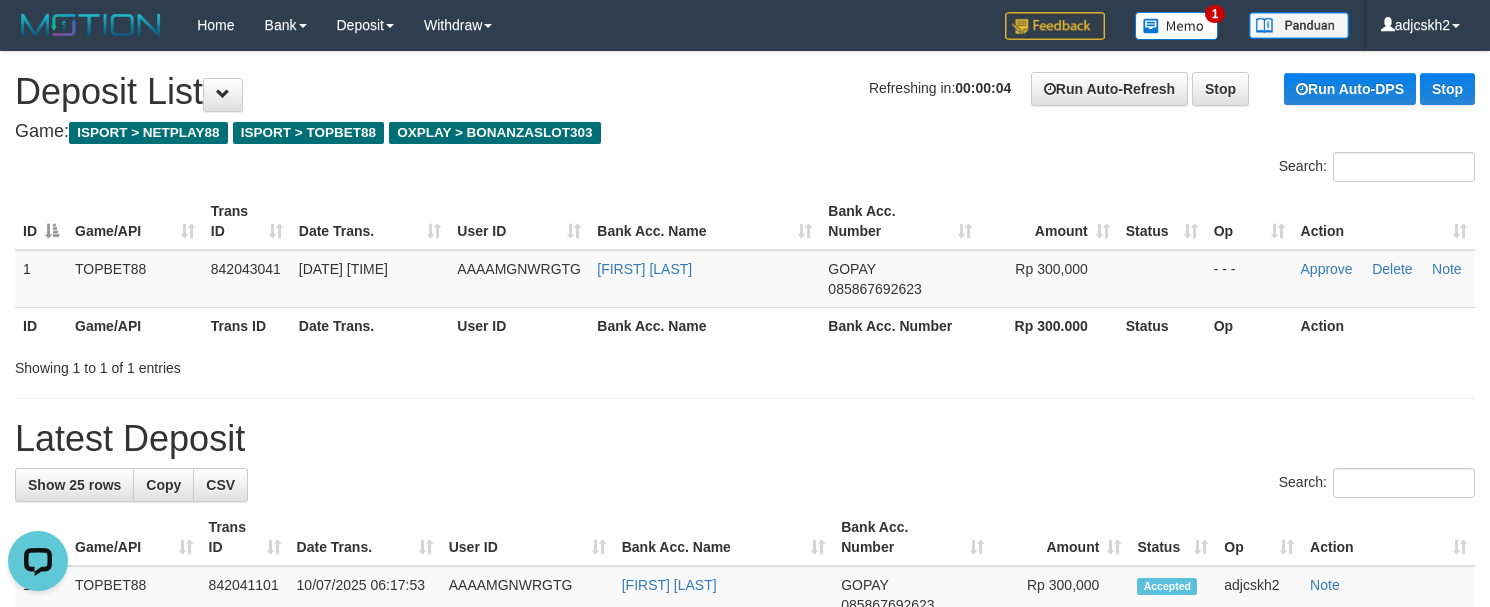click on "**********" at bounding box center [745, 848] 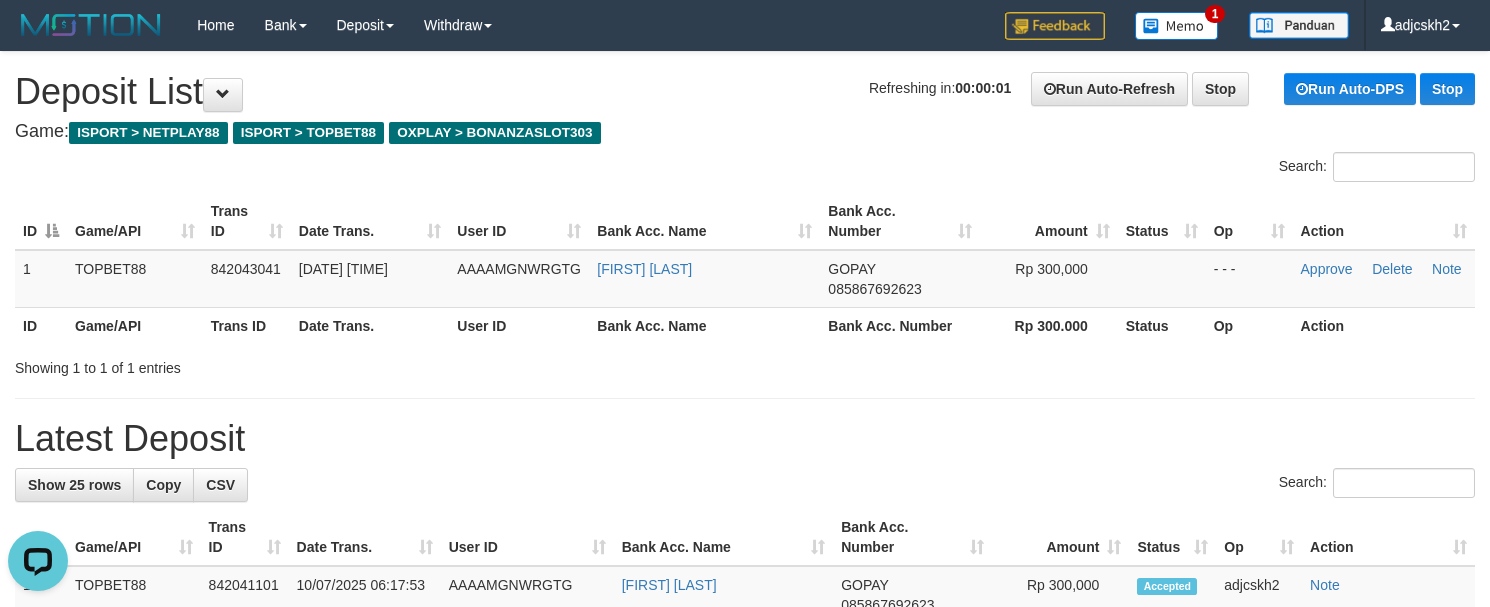 click on "Showing 1 to 1 of 1 entries" at bounding box center (745, 364) 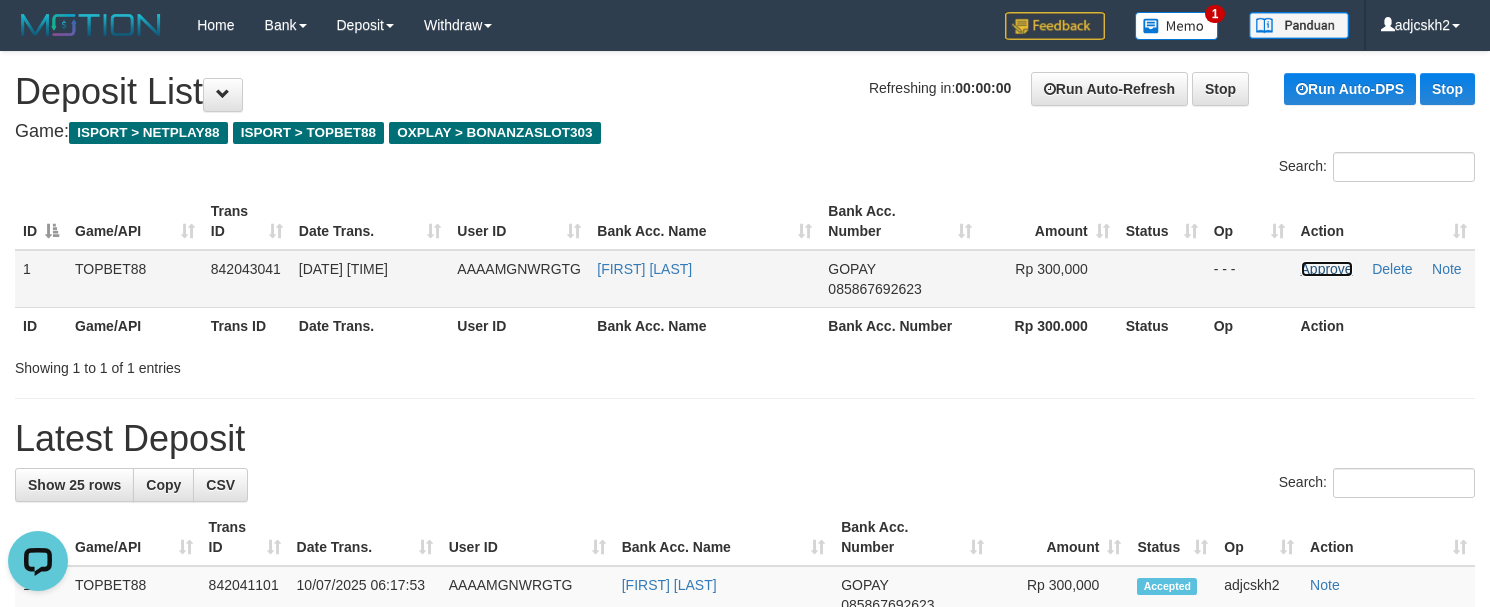 click on "Approve" at bounding box center [1327, 269] 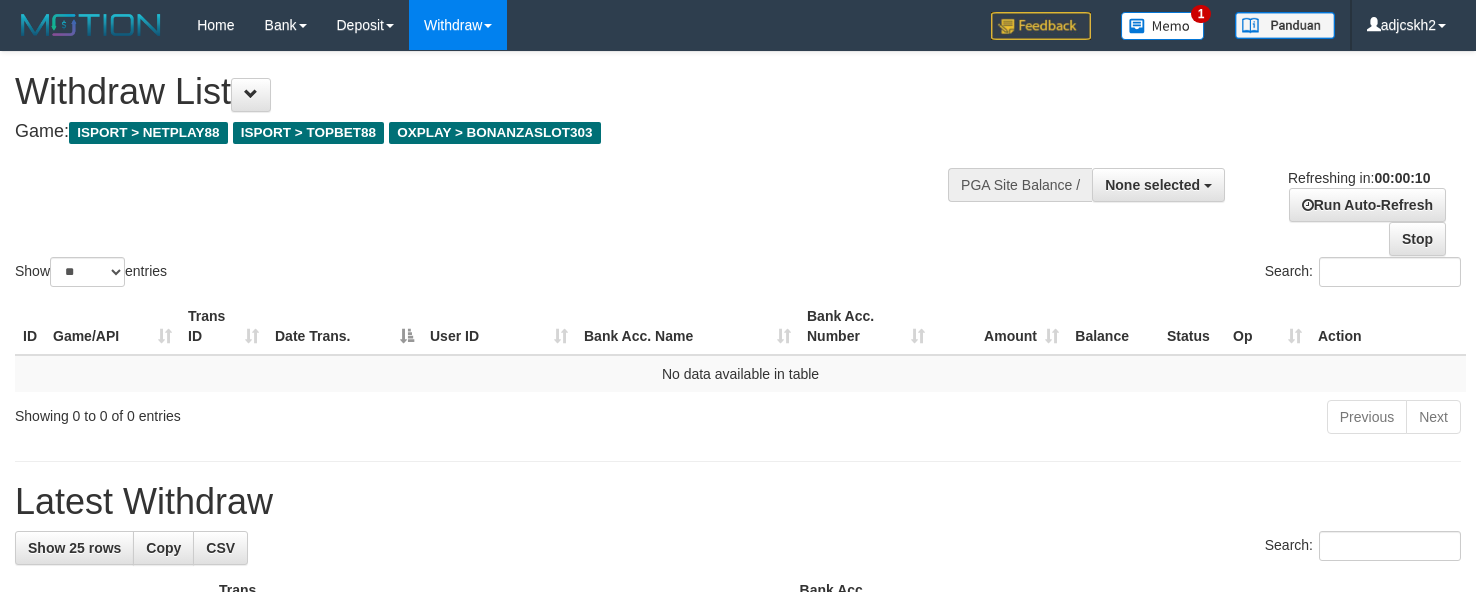 scroll, scrollTop: 0, scrollLeft: 0, axis: both 